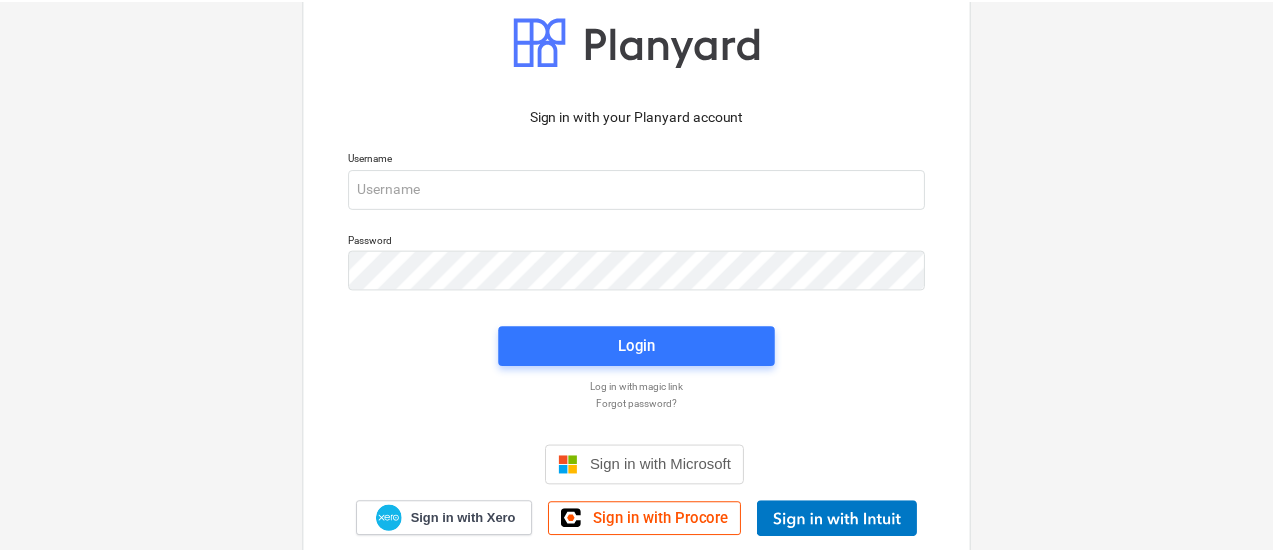 scroll, scrollTop: 0, scrollLeft: 0, axis: both 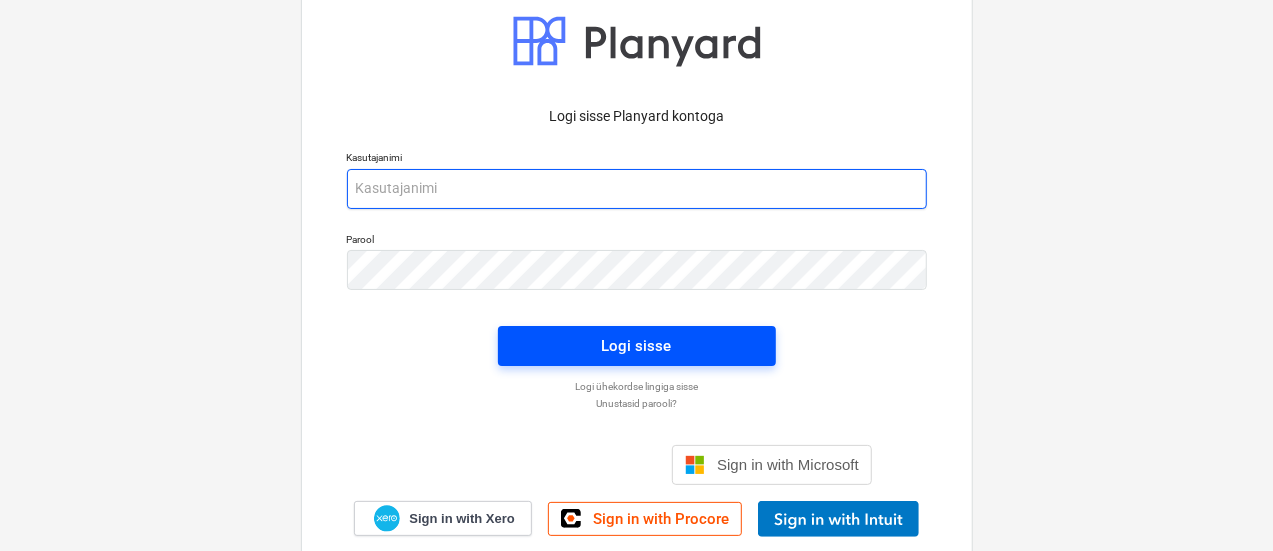 type on "[EMAIL]" 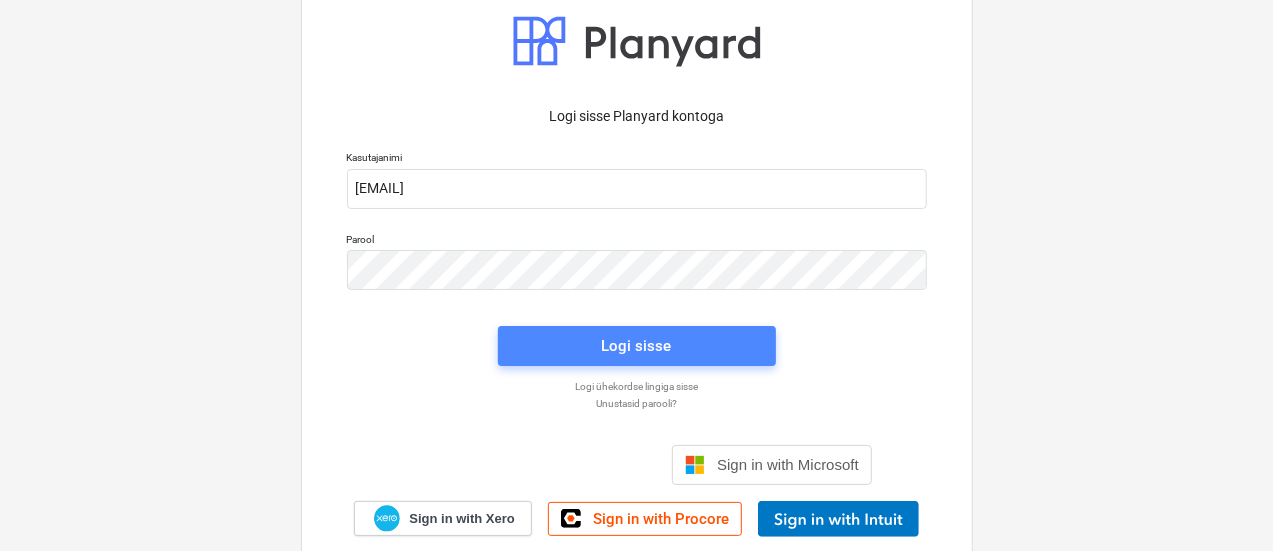 click on "Logi sisse" at bounding box center [637, 346] 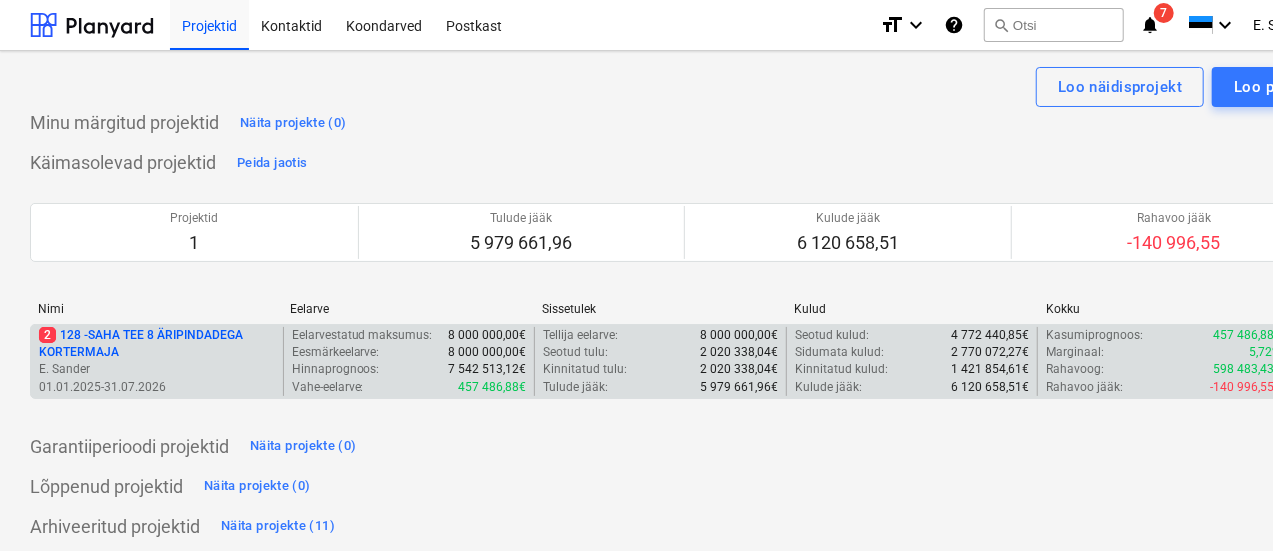 click on "[NUMBER] - [ADDRESS]" at bounding box center (157, 344) 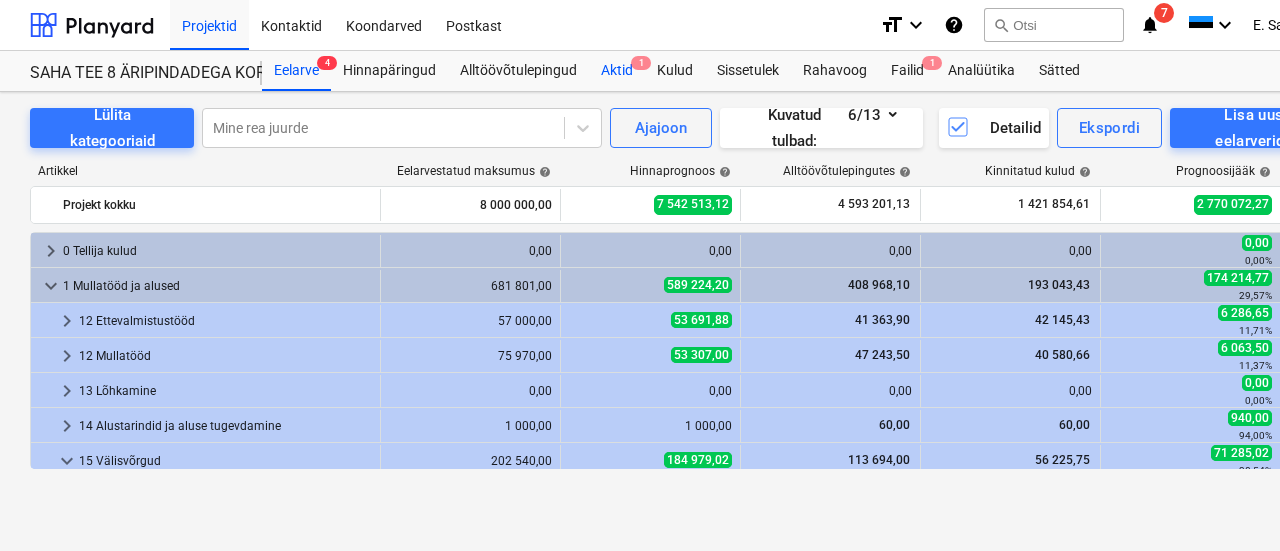 click on "1" at bounding box center (641, 63) 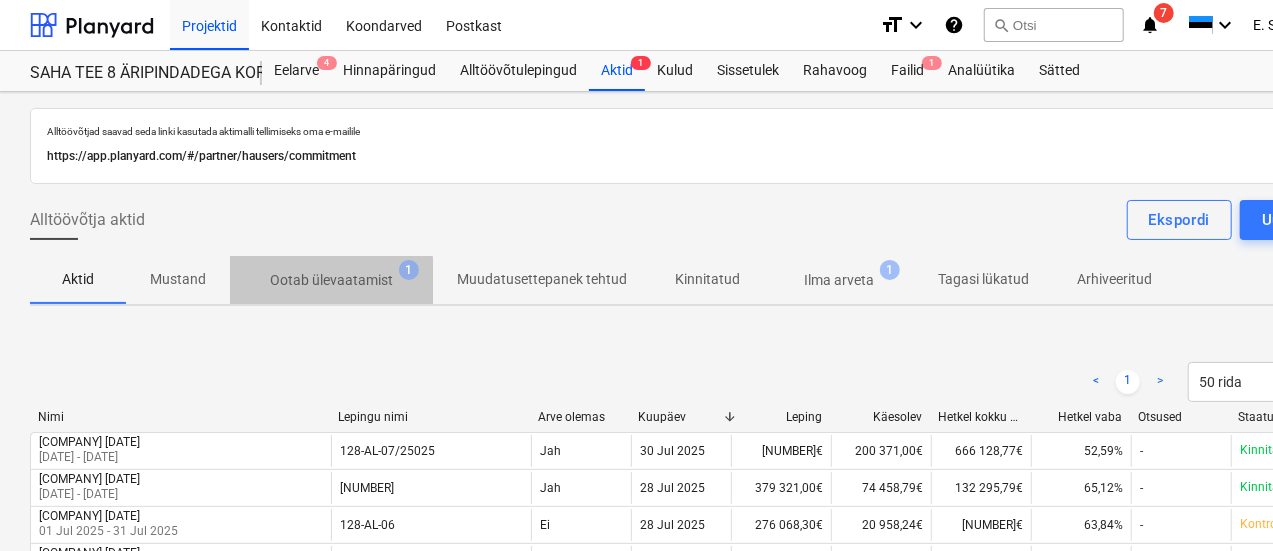 click on "Ootab ülevaatamist" at bounding box center (331, 280) 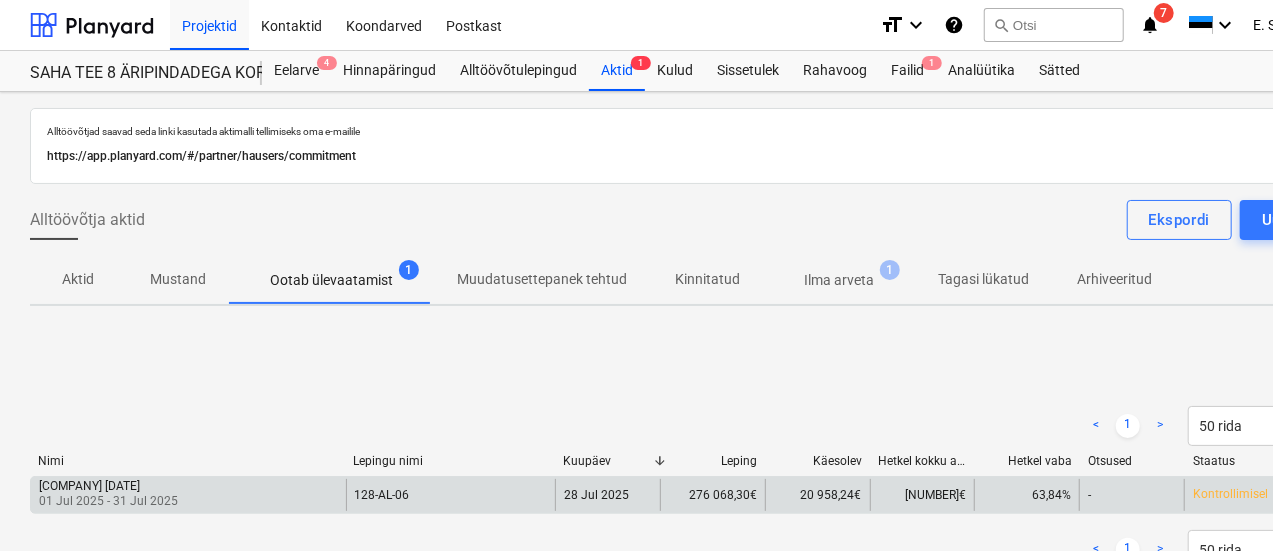 click on "[COMPANY] [DATE]" at bounding box center (108, 486) 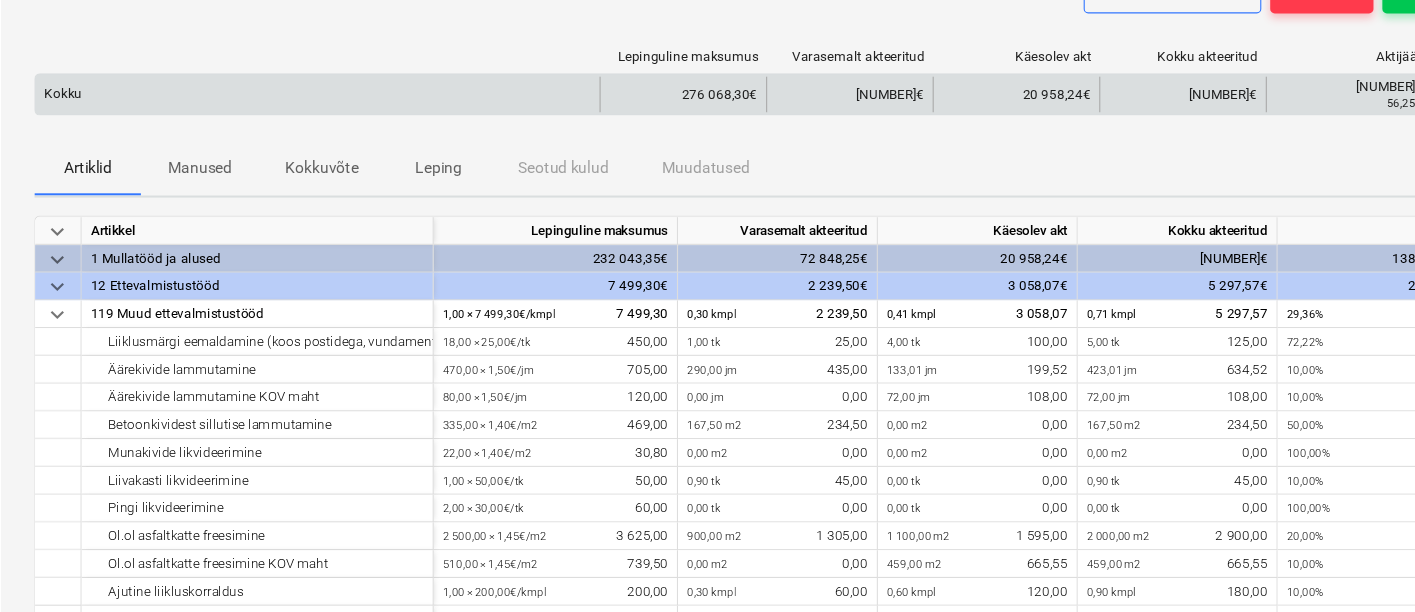 scroll, scrollTop: 200, scrollLeft: 0, axis: vertical 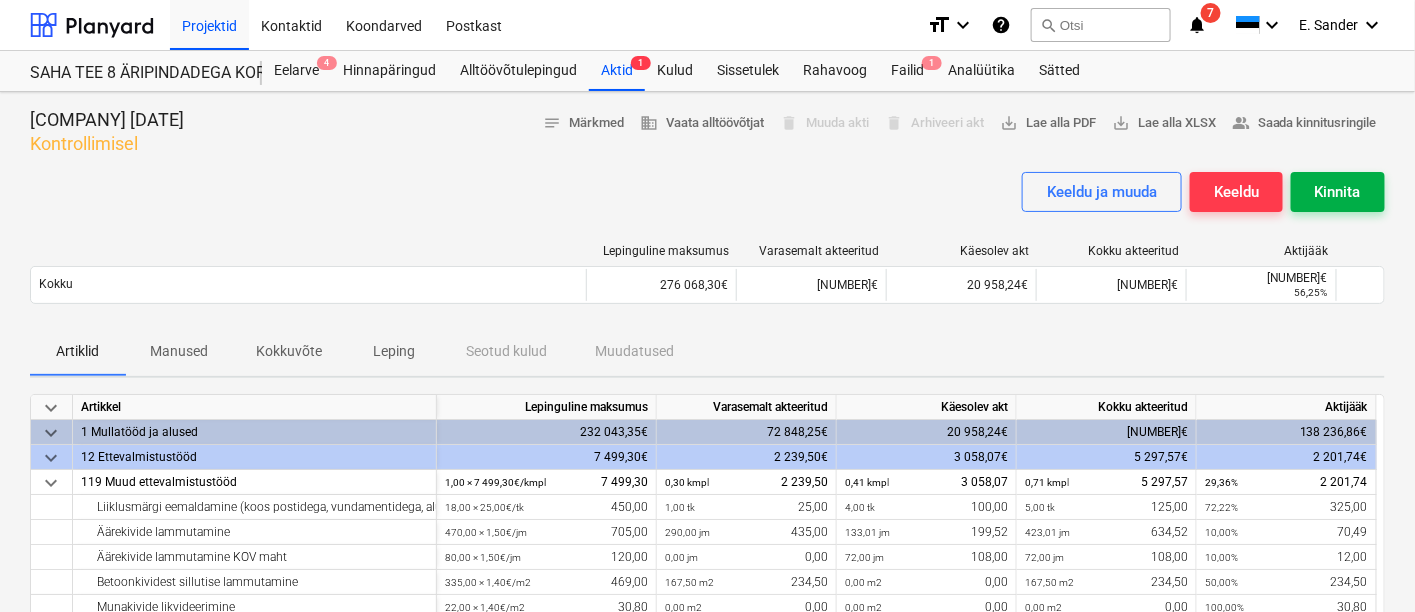 click on "Kinnita" at bounding box center (1338, 192) 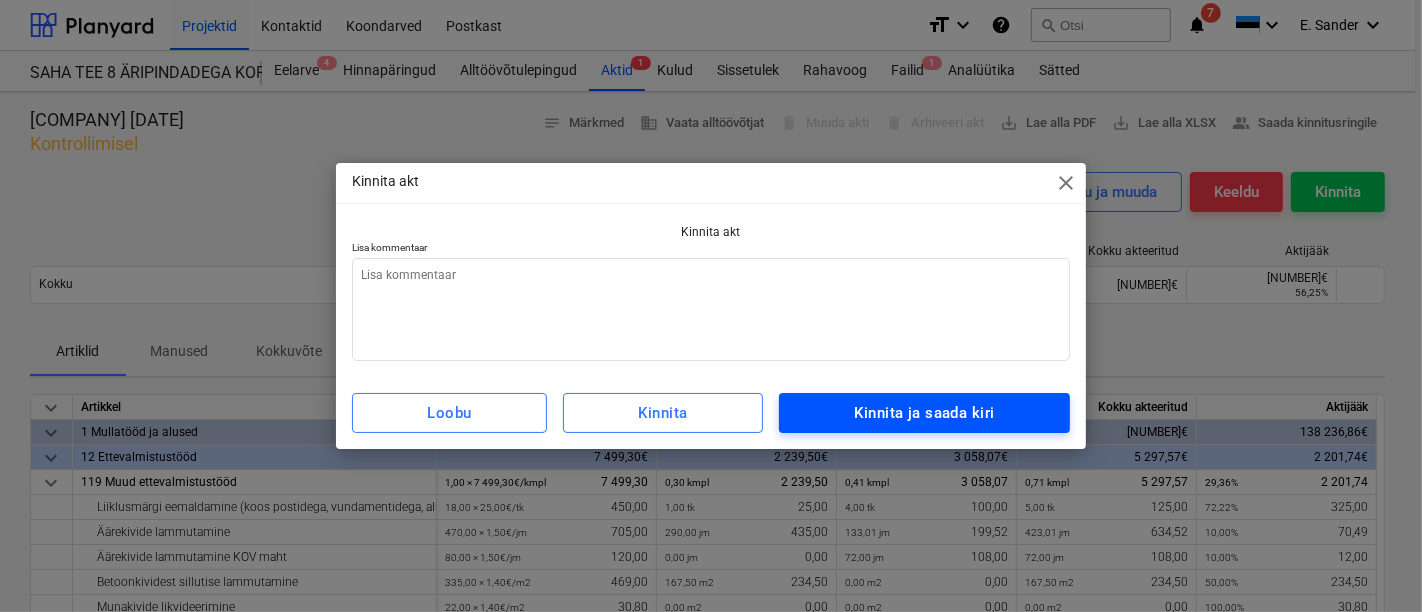 click on "Kinnita ja saada kiri" at bounding box center (925, 413) 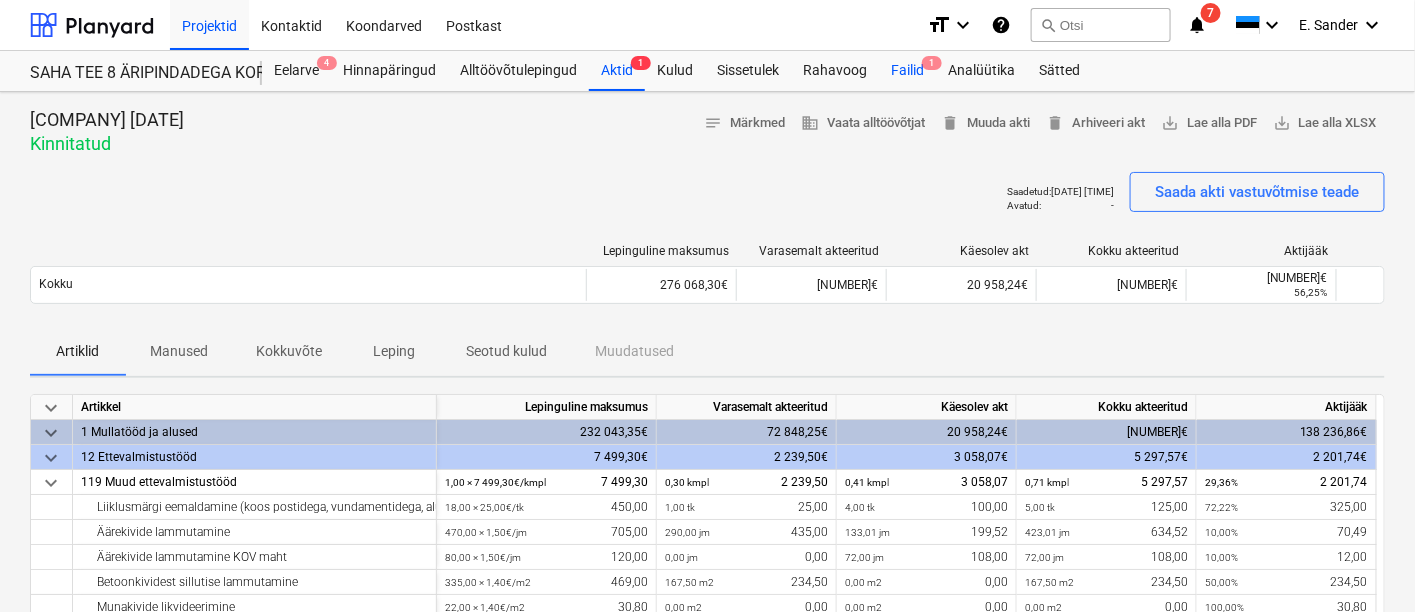 click on "Failid 1" at bounding box center (907, 71) 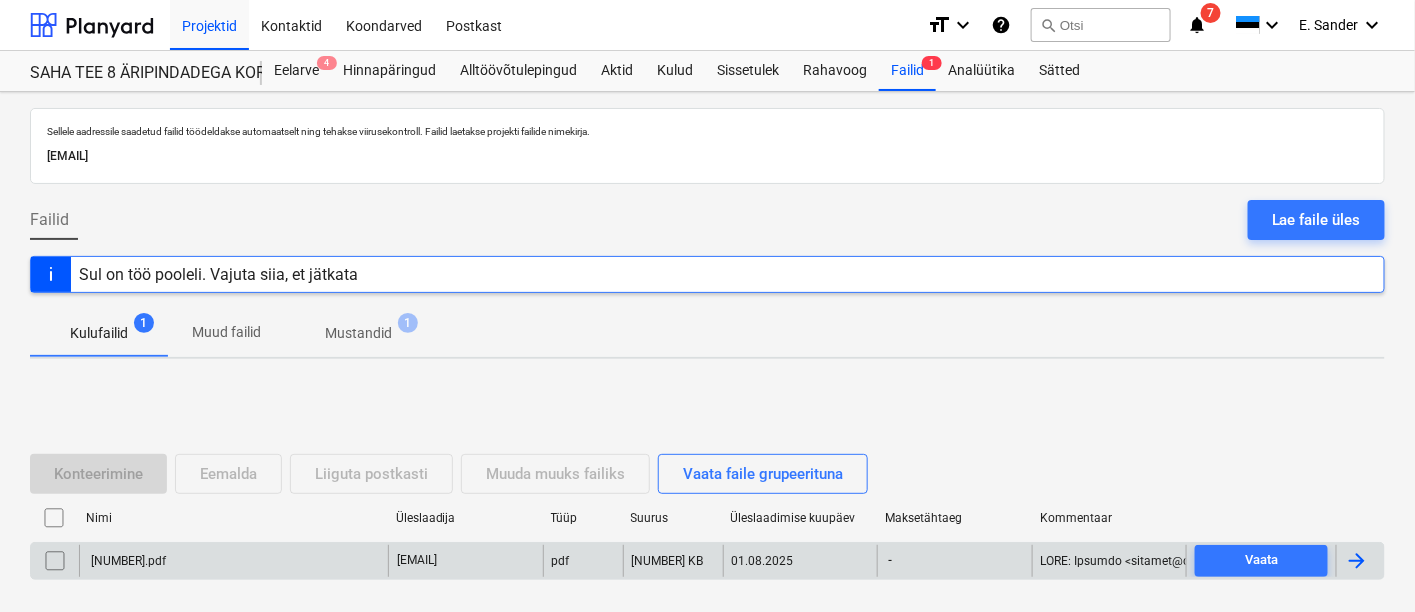 click on "[NUMBER].pdf" at bounding box center [233, 561] 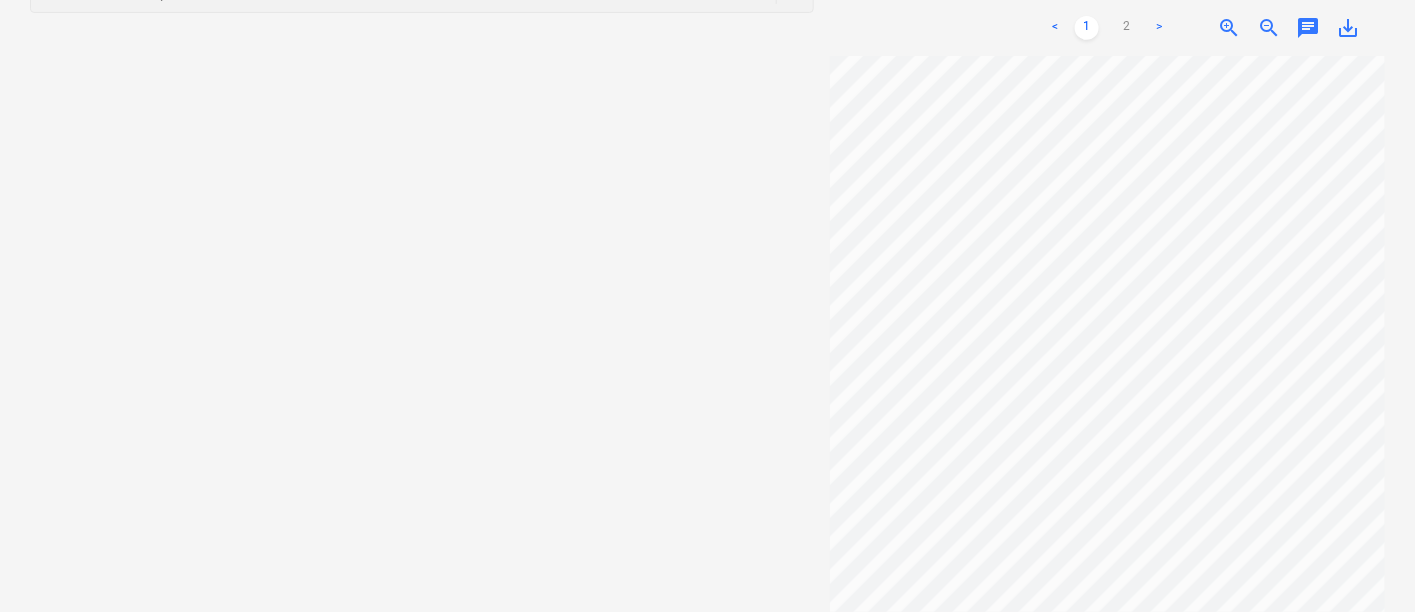 scroll, scrollTop: 282, scrollLeft: 0, axis: vertical 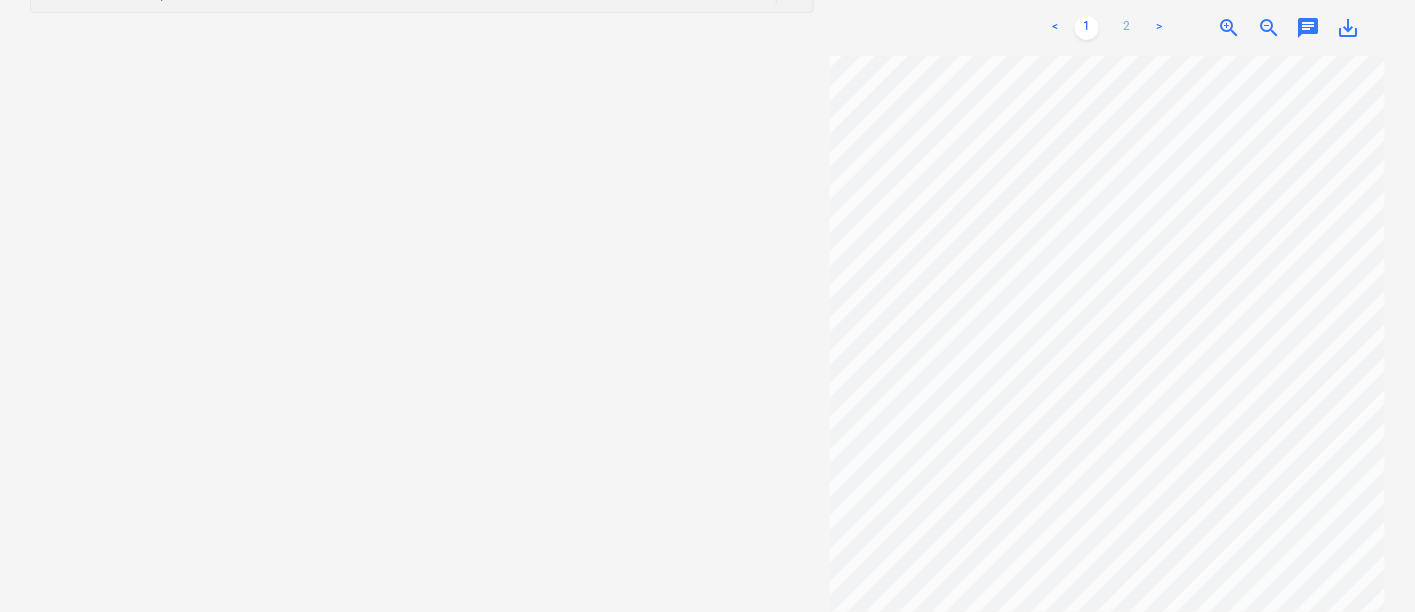 click on "2" at bounding box center [1127, 28] 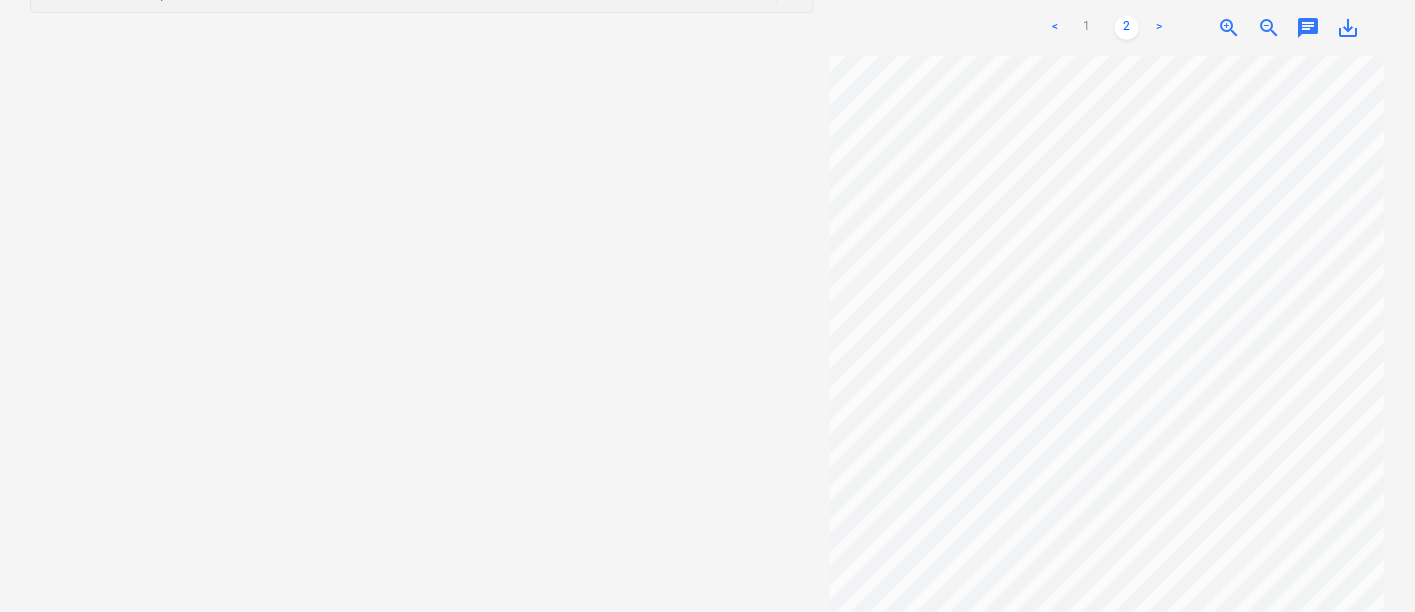 scroll, scrollTop: 0, scrollLeft: 25, axis: horizontal 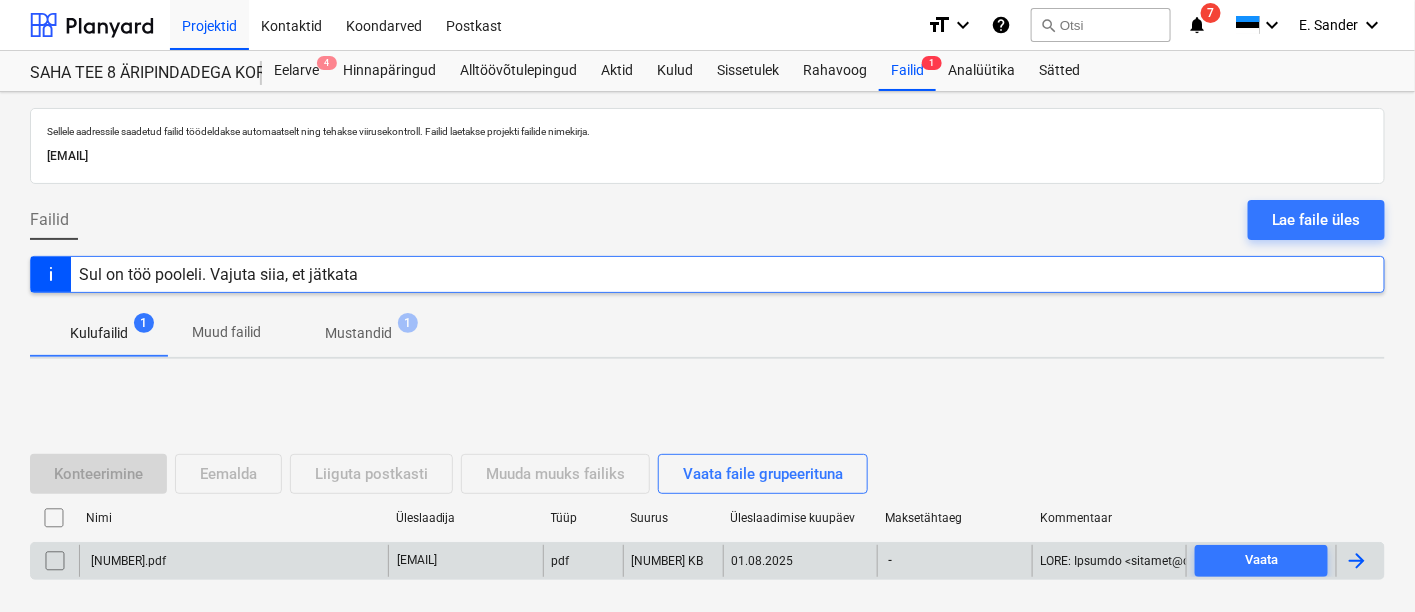 click at bounding box center [55, 561] 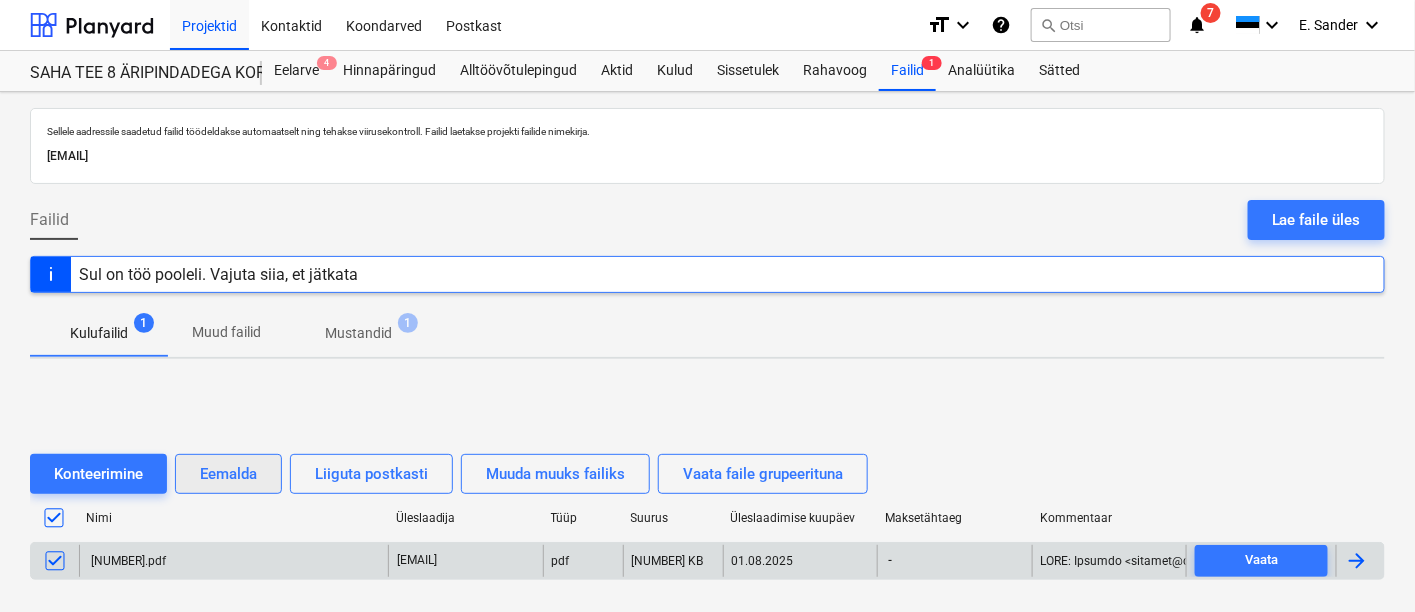 click on "Eemalda" at bounding box center [228, 474] 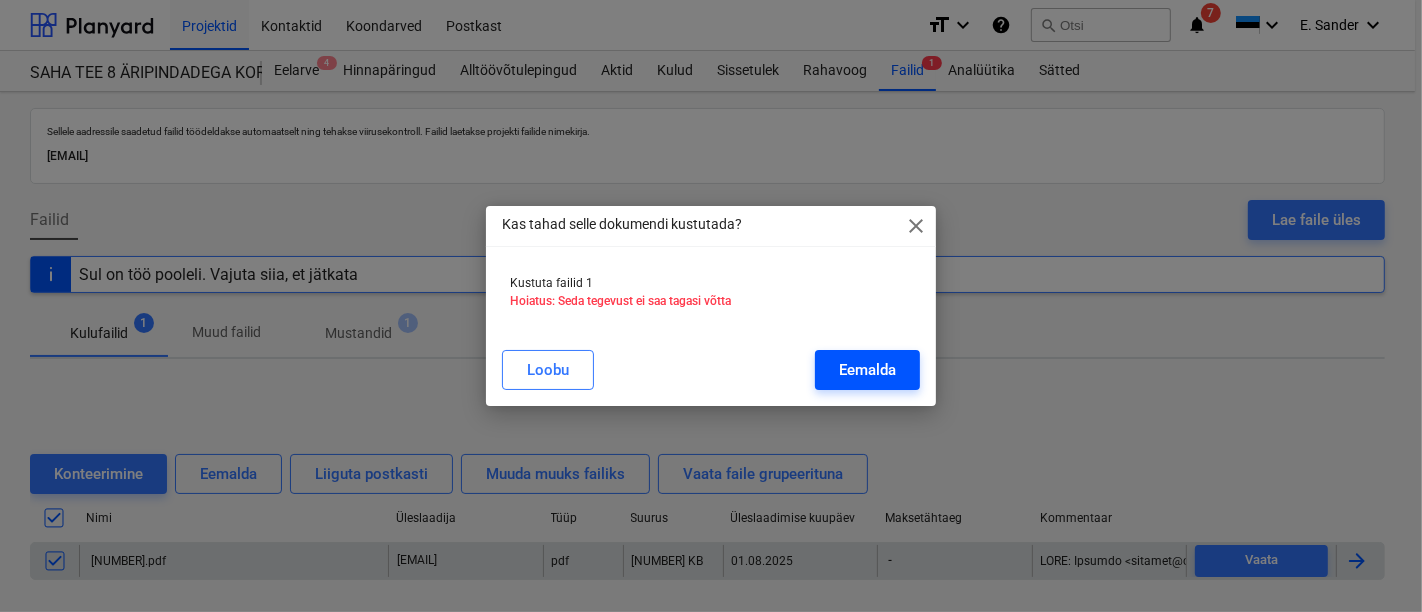 click on "Eemalda" at bounding box center (867, 370) 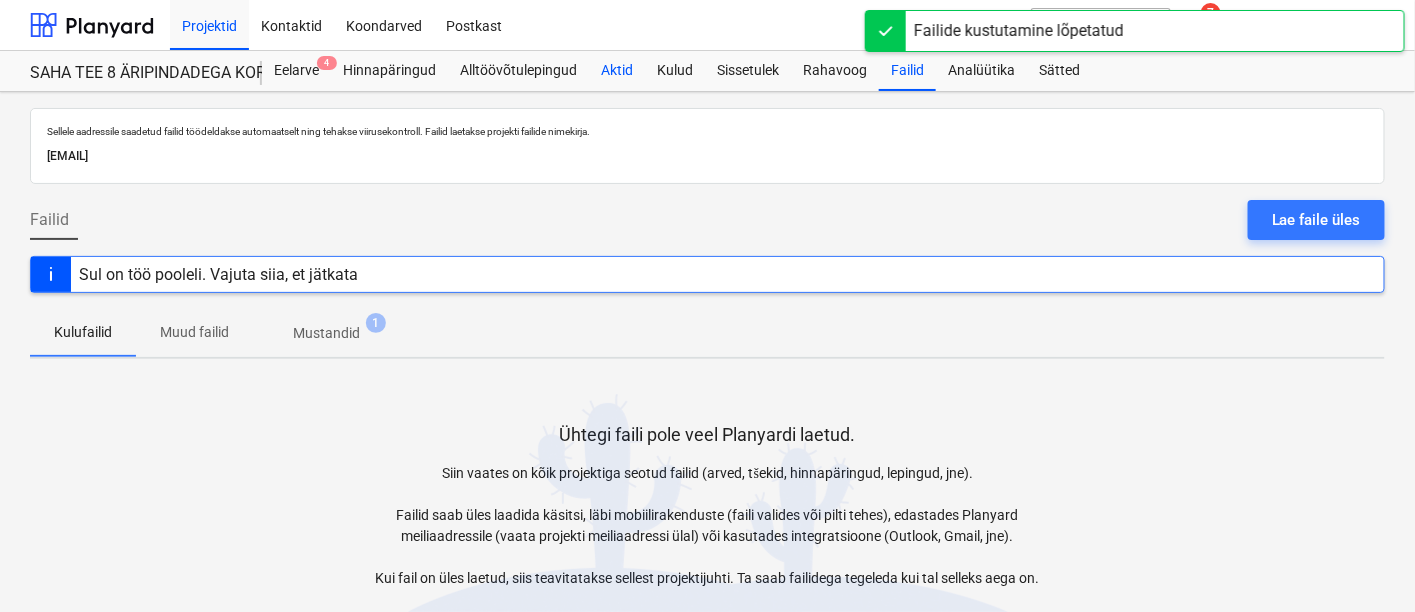 click on "Aktid" at bounding box center (617, 71) 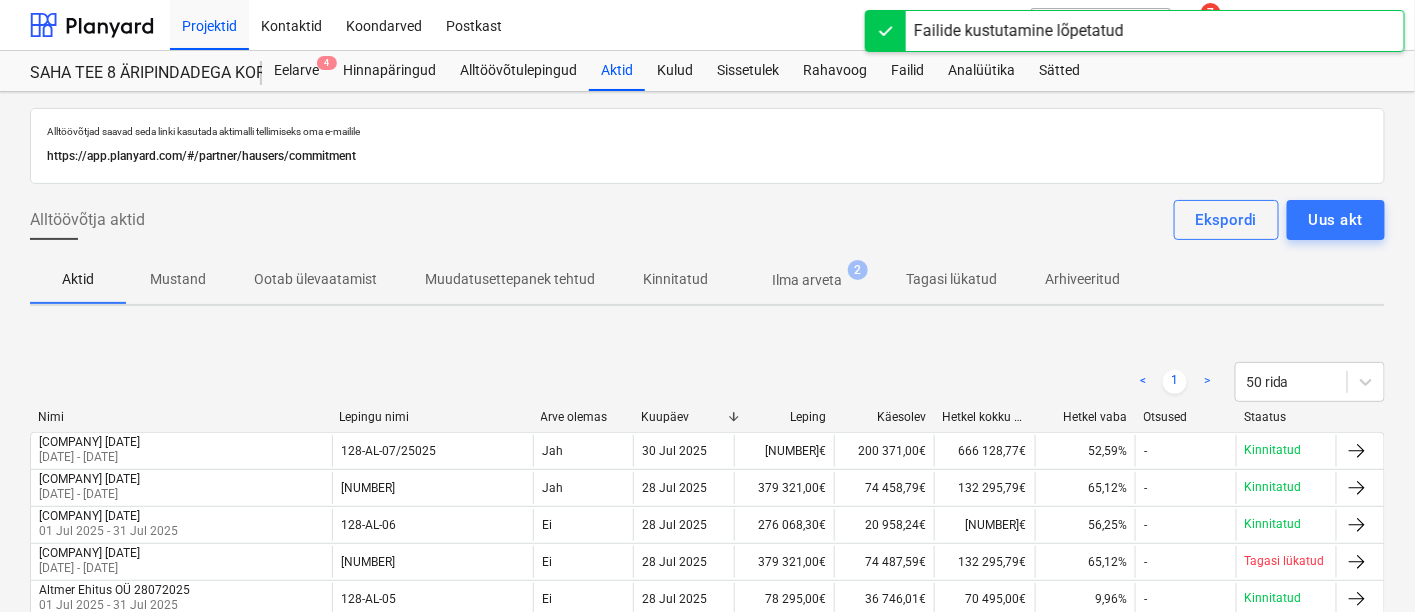 click on "Ilma arveta" at bounding box center (807, 280) 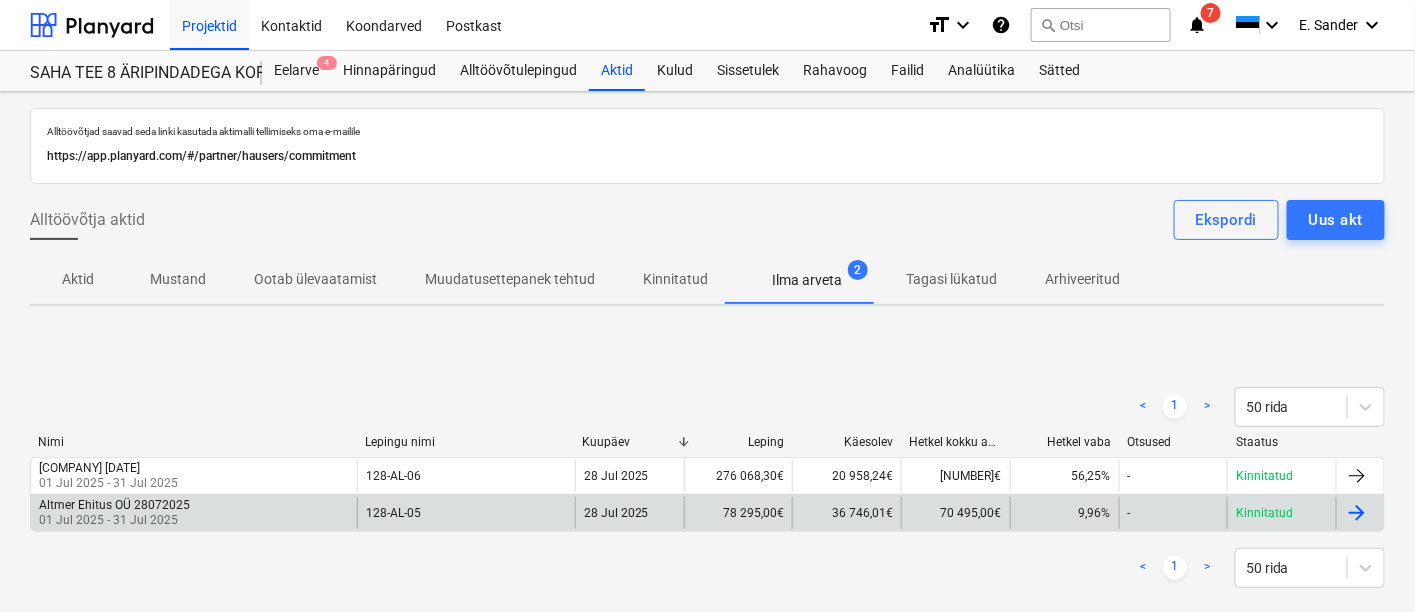 click on "[COMPANY] [DATE] [DATE] - [DATE]" at bounding box center [194, 513] 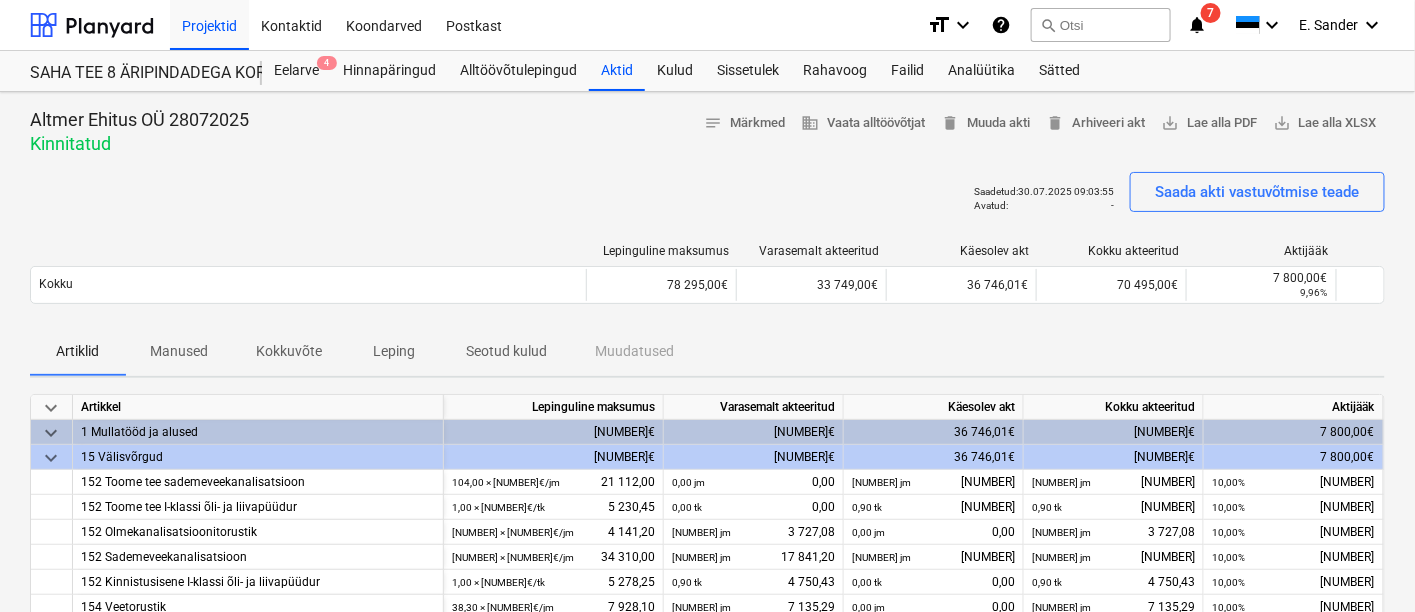 click on "Seotud kulud" at bounding box center (506, 351) 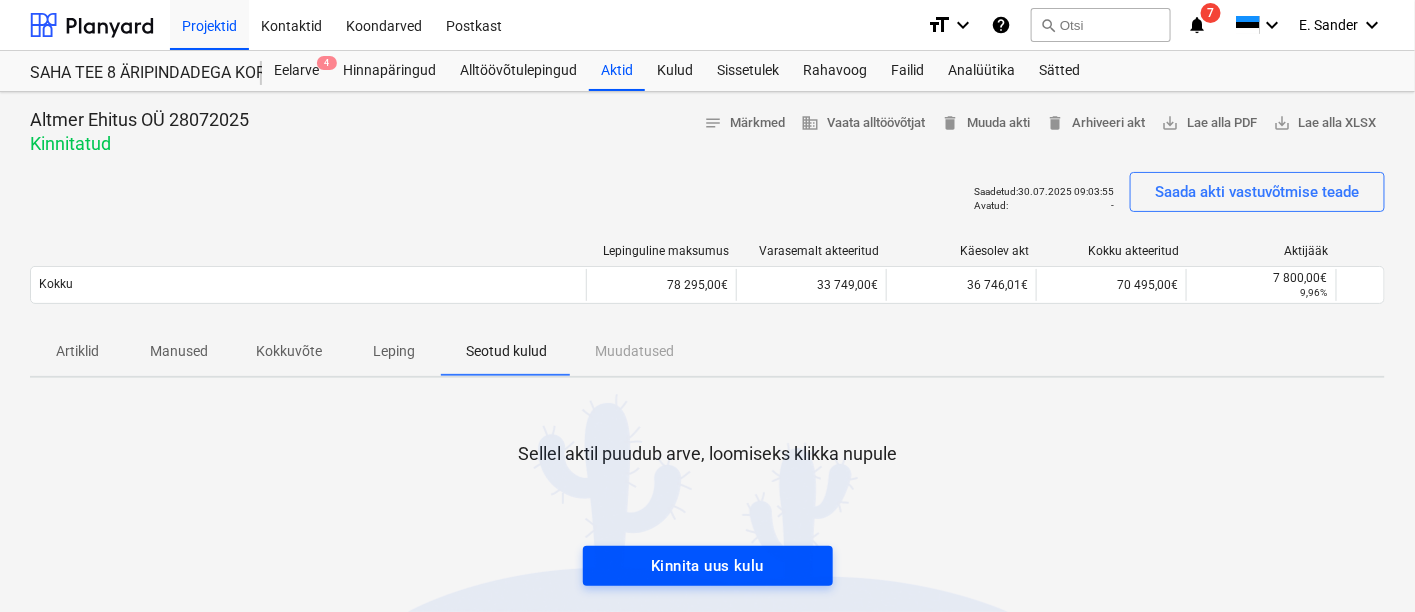 click on "Kinnita uus kulu" at bounding box center [707, 566] 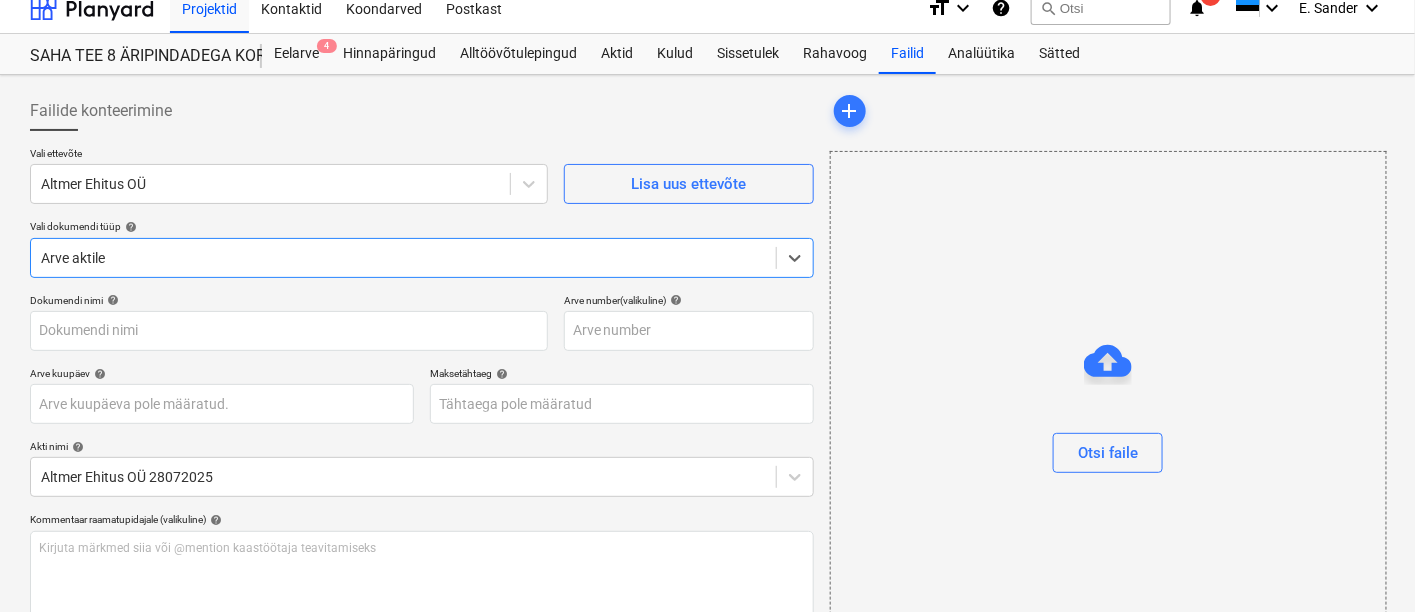 scroll, scrollTop: 0, scrollLeft: 0, axis: both 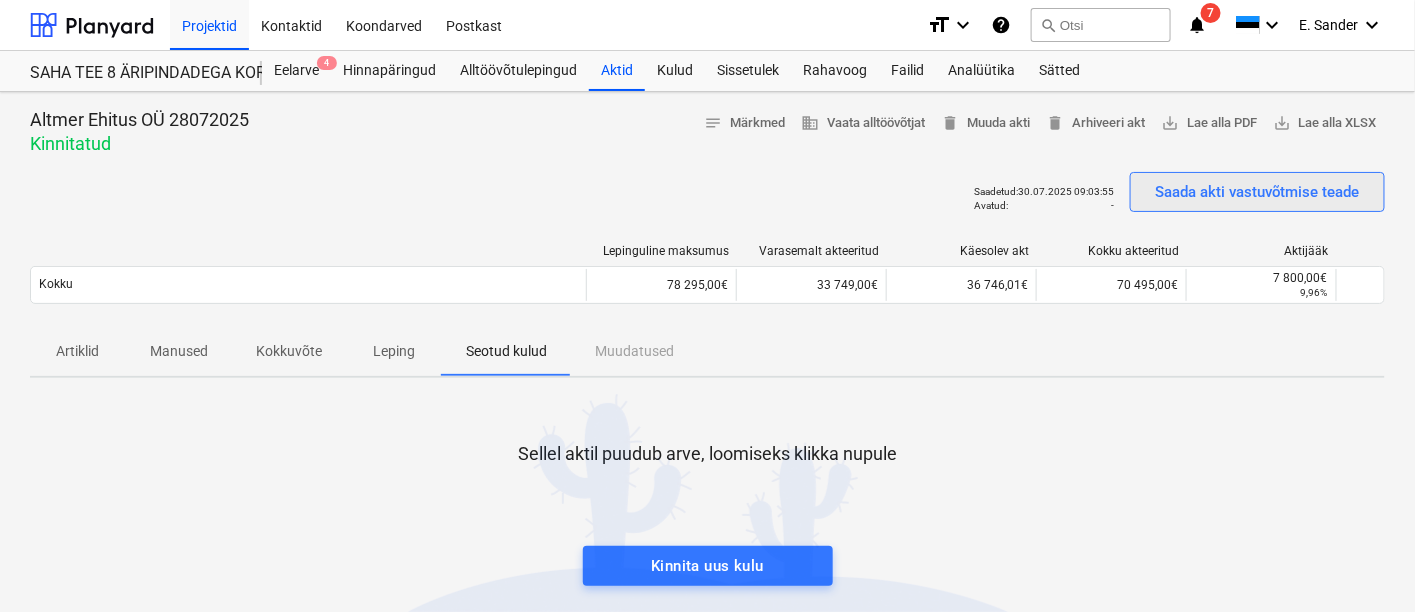 click on "Saada akti vastuvõtmise teade" at bounding box center (1257, 192) 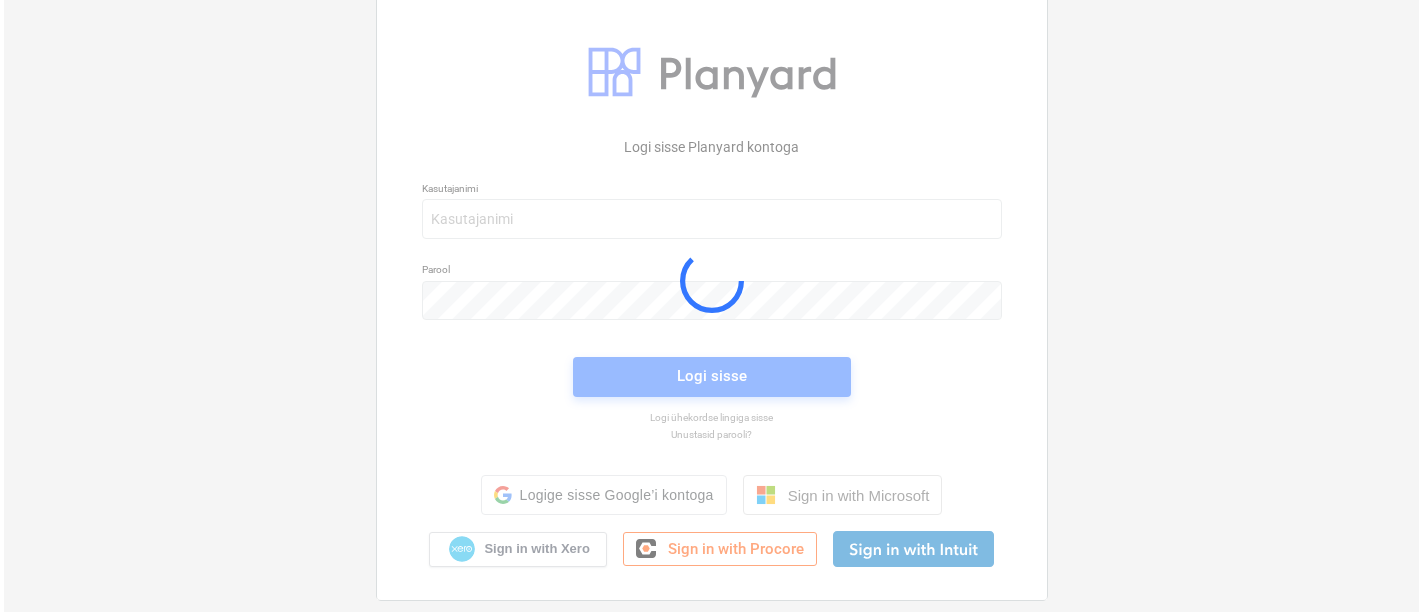 scroll, scrollTop: 0, scrollLeft: 0, axis: both 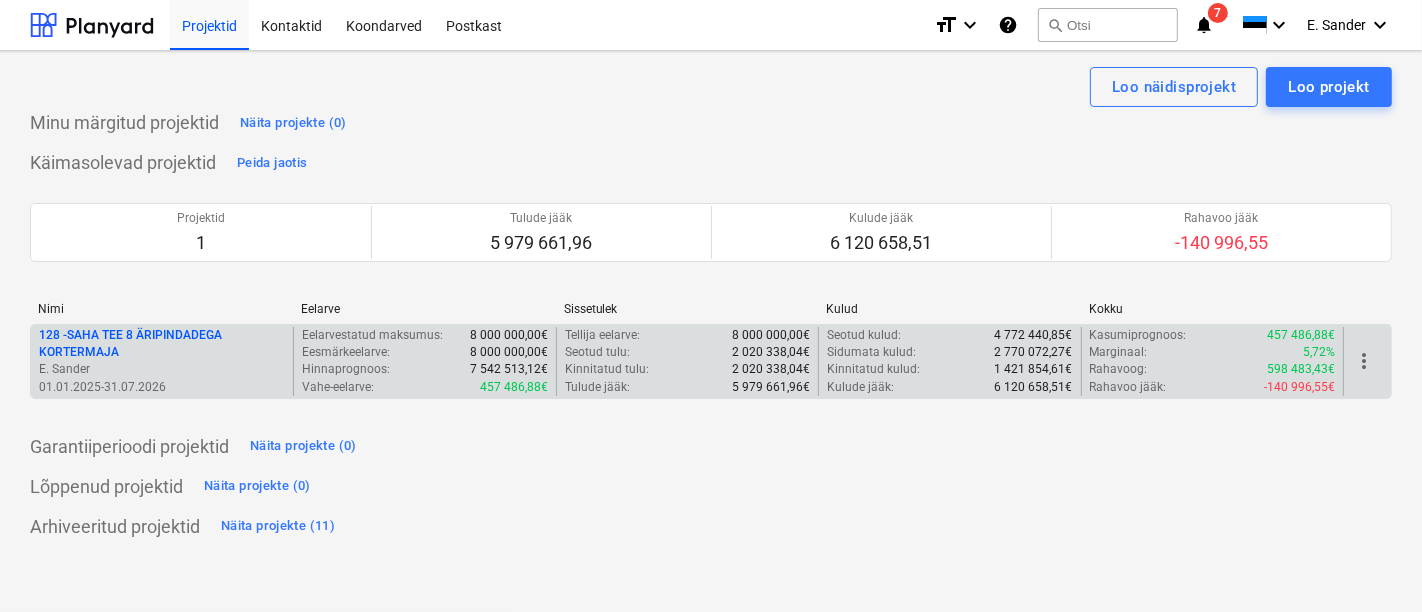 click on "128 - SAHA TEE 8 ÄRIPINDADEGA KORTERMAJA" at bounding box center (162, 344) 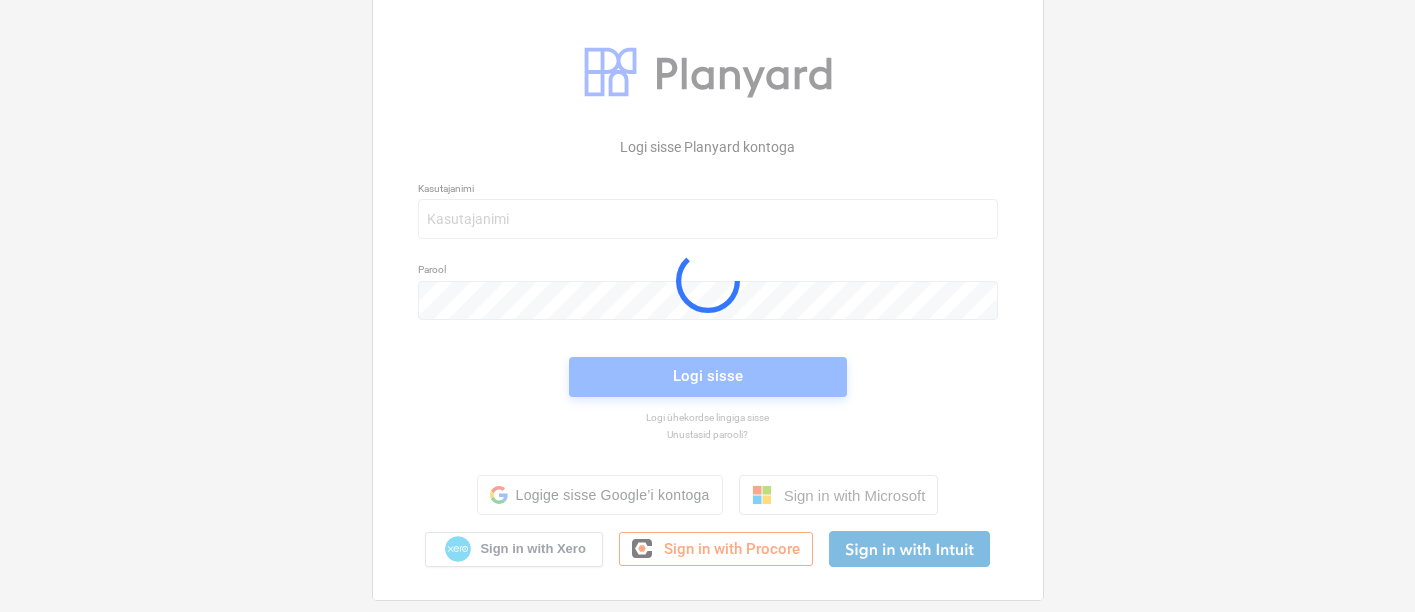 scroll, scrollTop: 0, scrollLeft: 0, axis: both 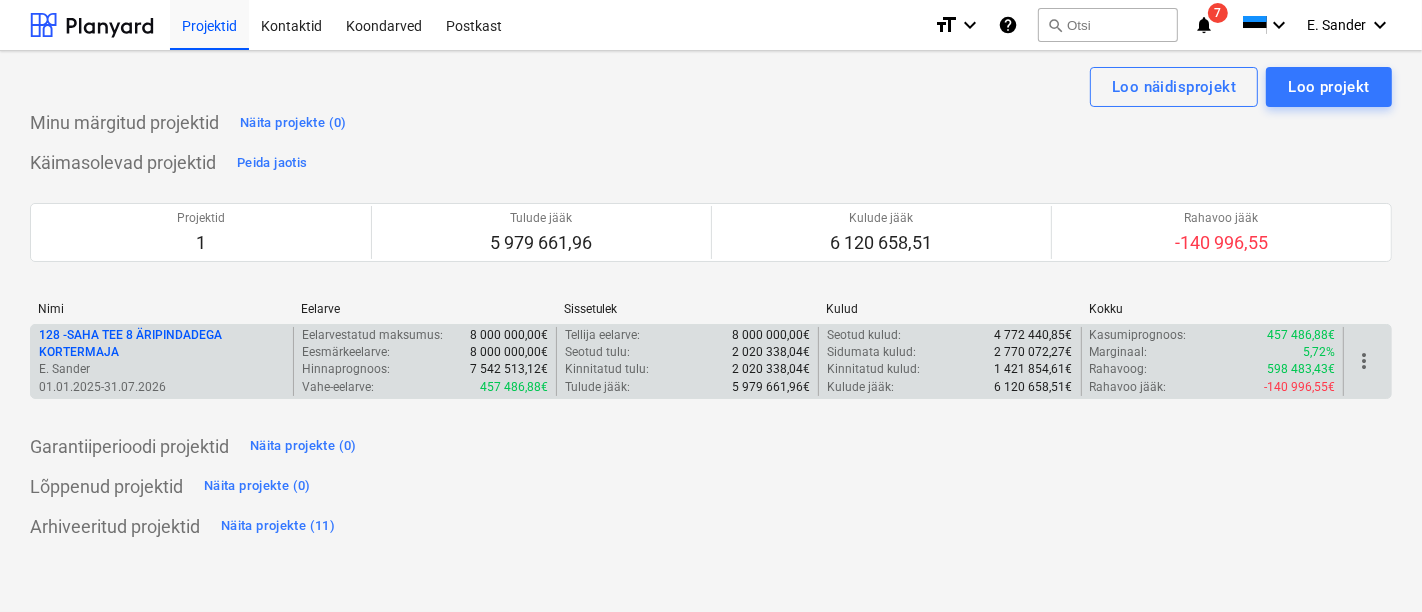 click on "128 -  SAHA TEE 8 ÄRIPINDADEGA KORTERMAJA" at bounding box center [162, 344] 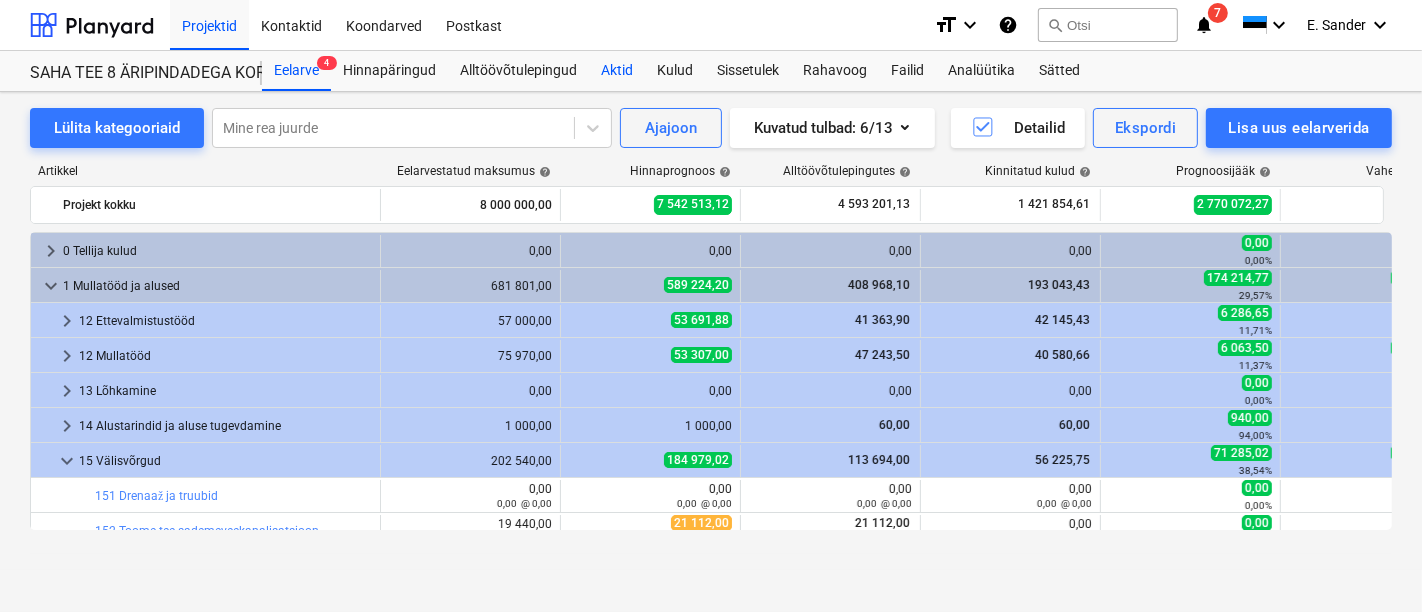 click on "Aktid" at bounding box center (617, 71) 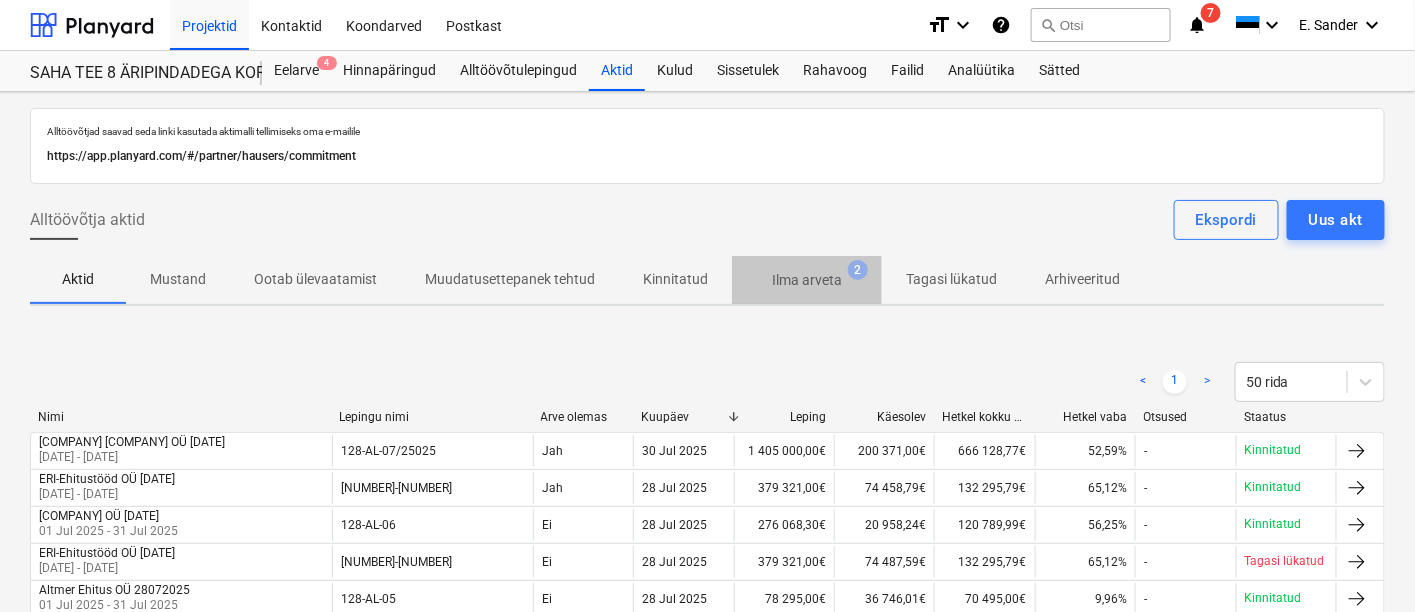 click on "Ilma arveta" at bounding box center [807, 280] 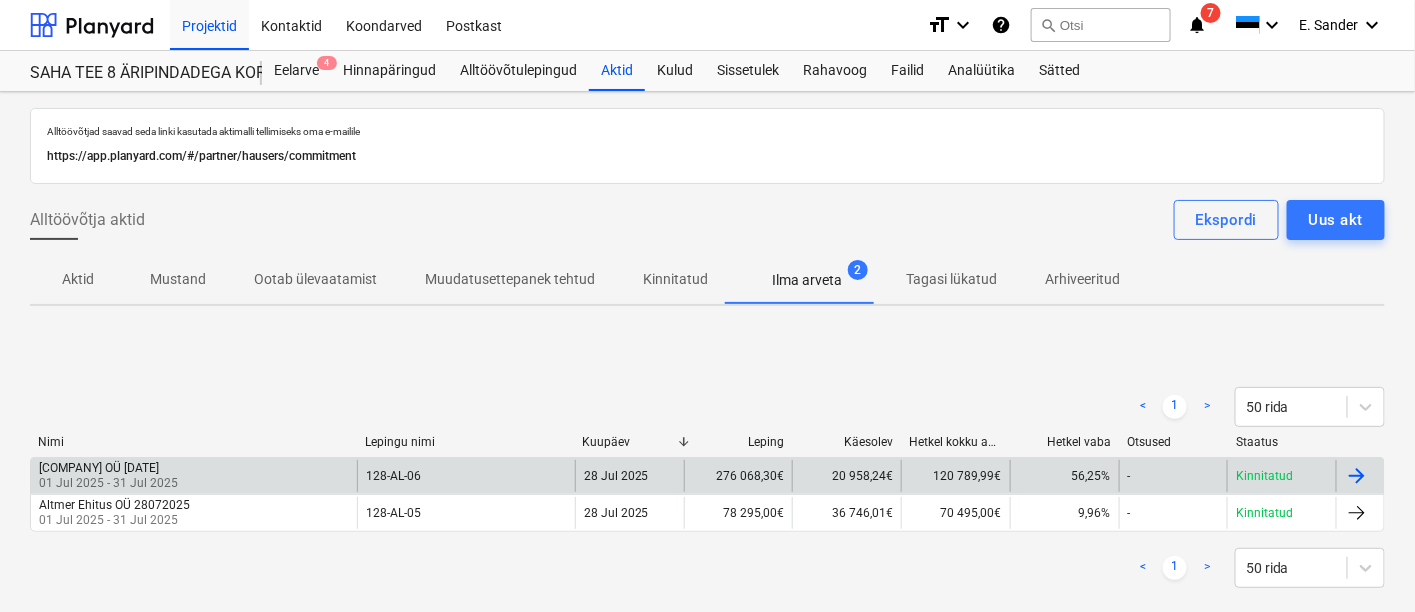 click on "01 Jul 2025 - 31 Jul 2025" at bounding box center (108, 483) 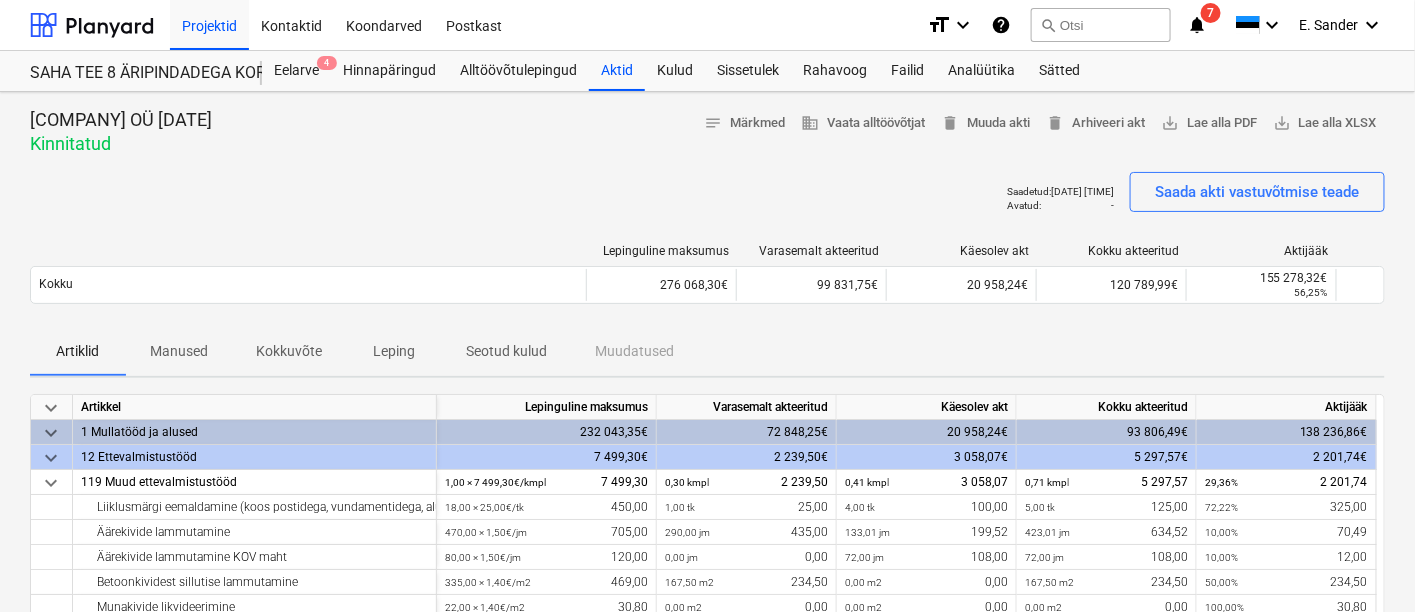 click on "Seotud kulud" at bounding box center (506, 351) 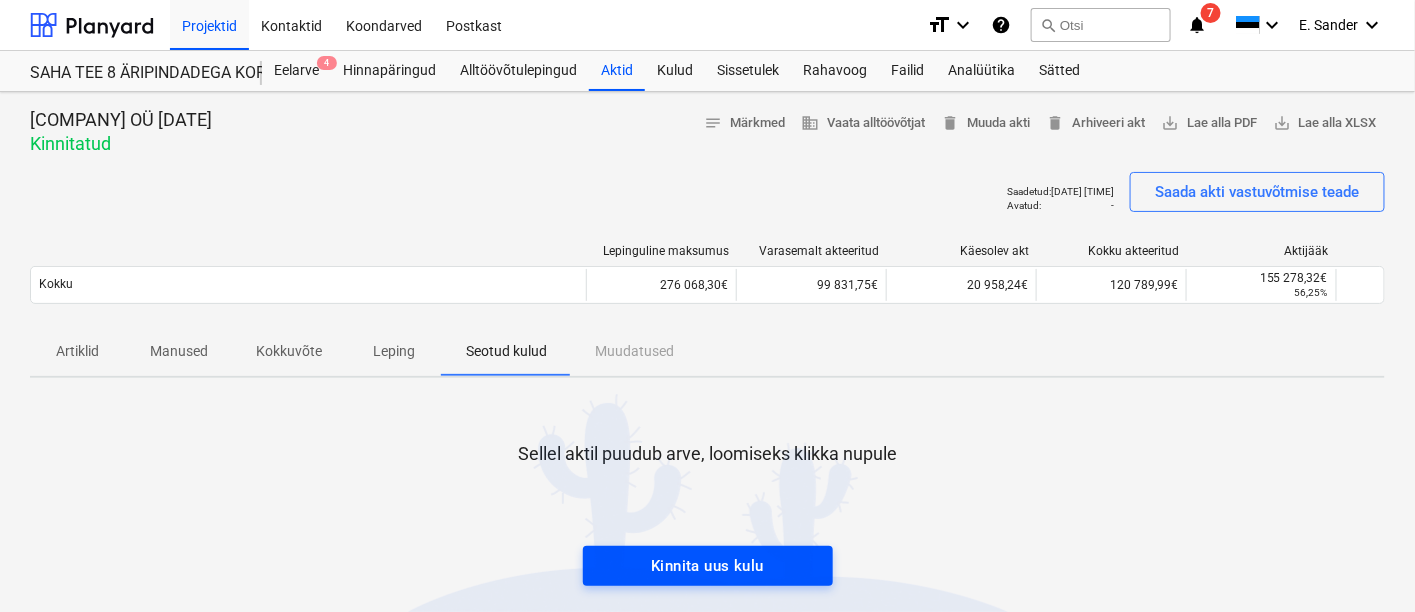 click on "Kinnita uus kulu" at bounding box center [707, 566] 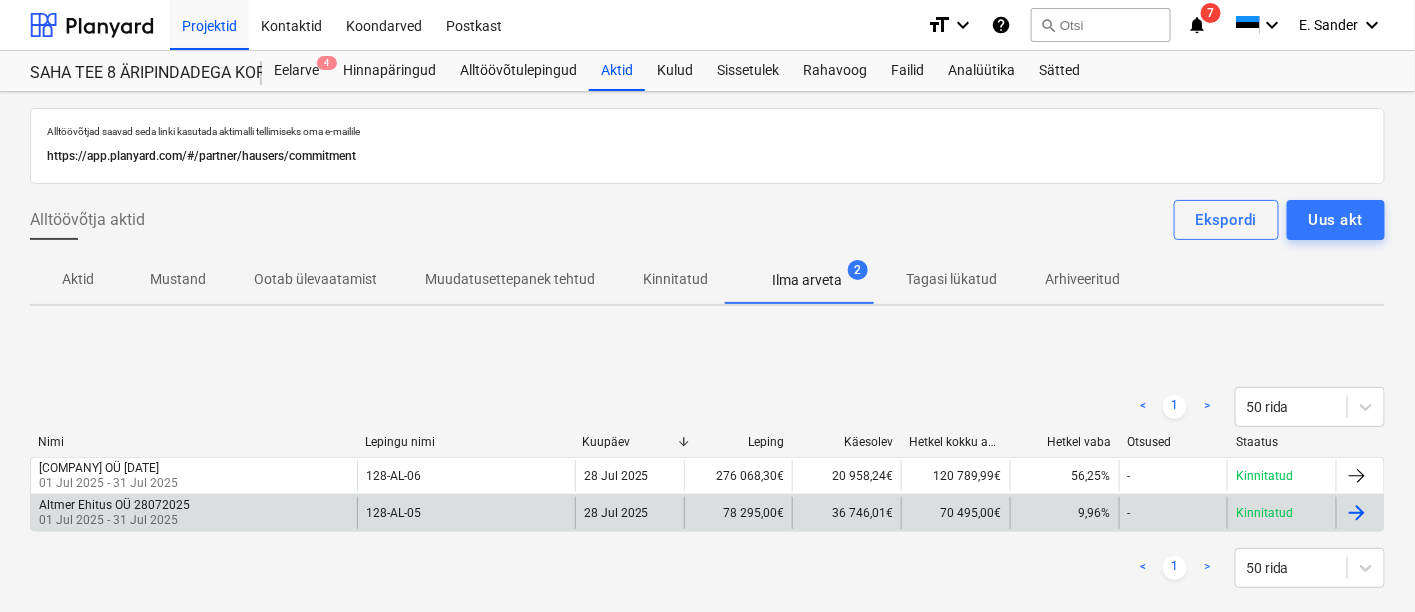 click on "[COMPANY] [DATE] [DATE] - [DATE]" at bounding box center [194, 513] 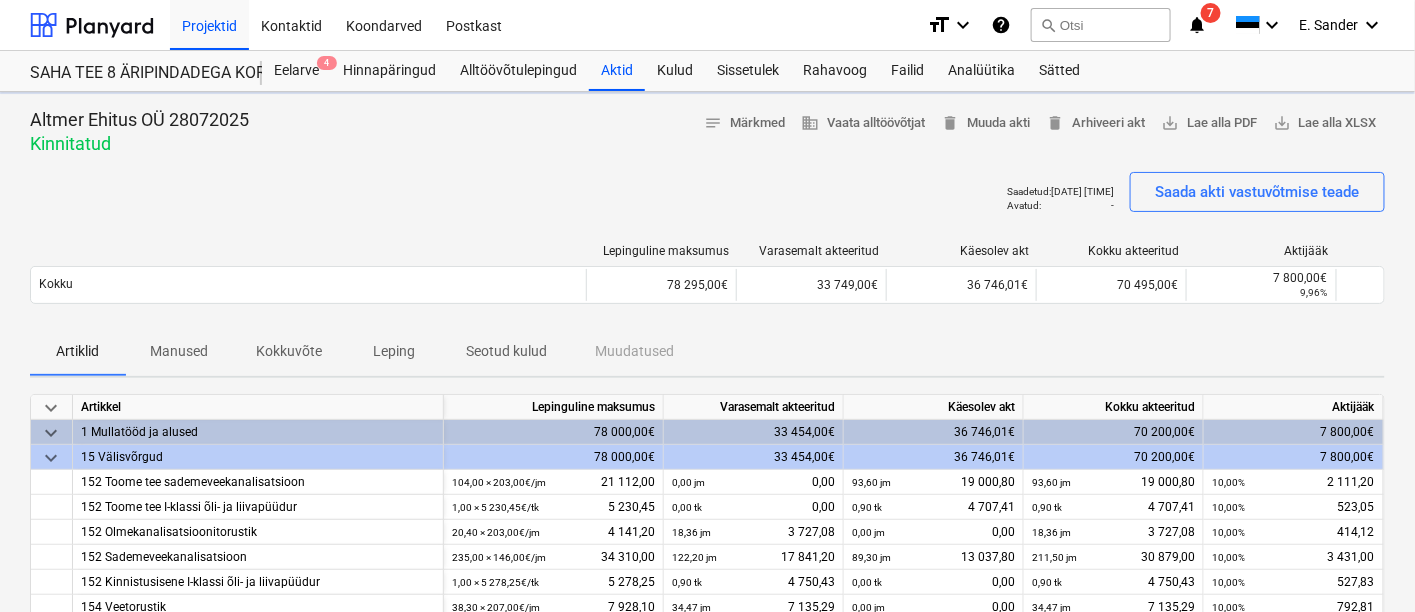 click on "Seotud kulud" at bounding box center [506, 351] 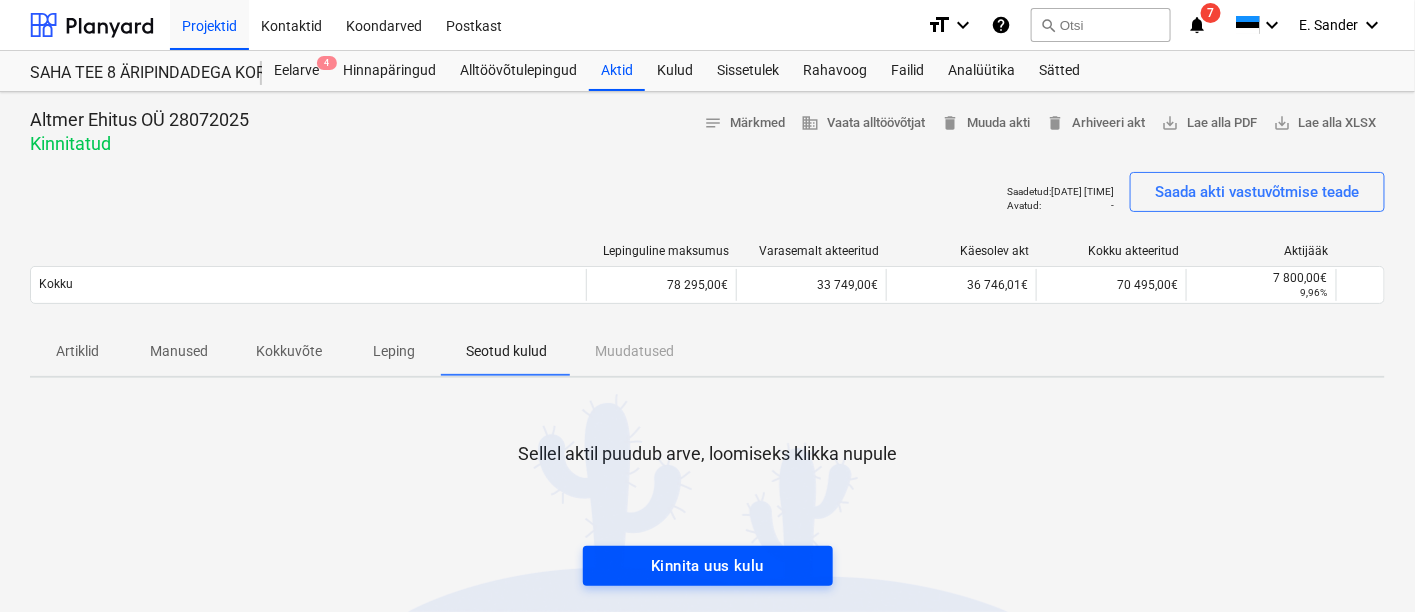 click on "Kinnita uus kulu" at bounding box center (707, 566) 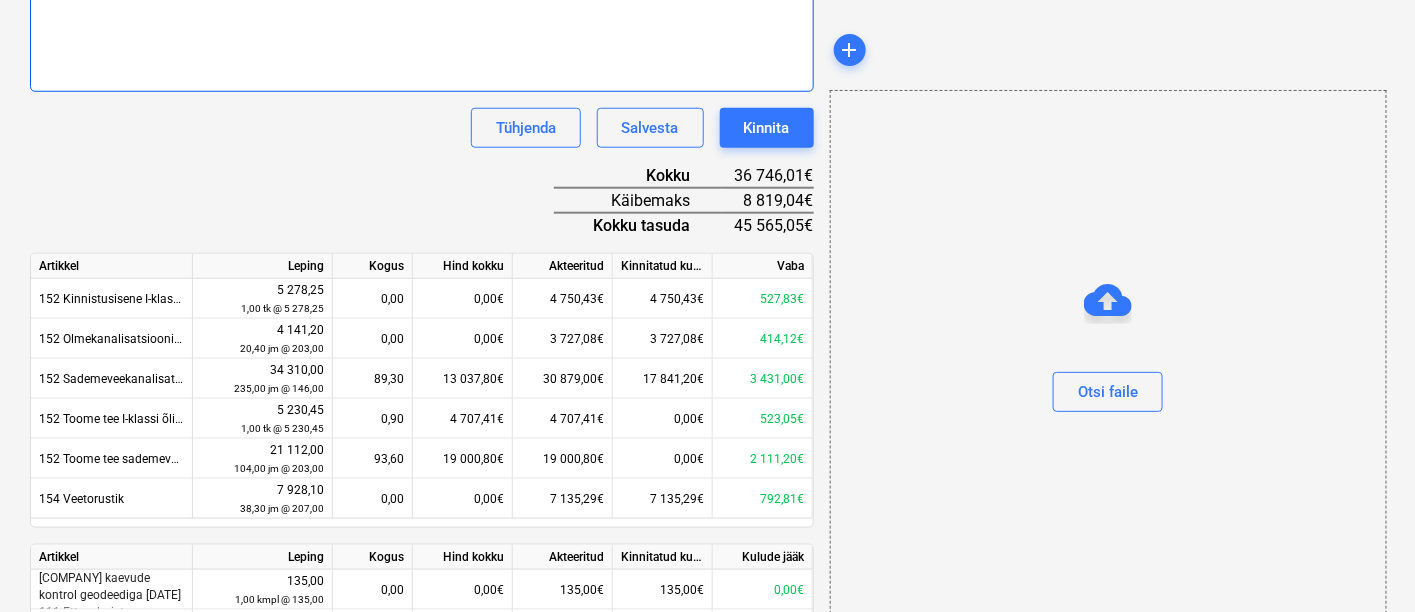 scroll, scrollTop: 0, scrollLeft: 0, axis: both 